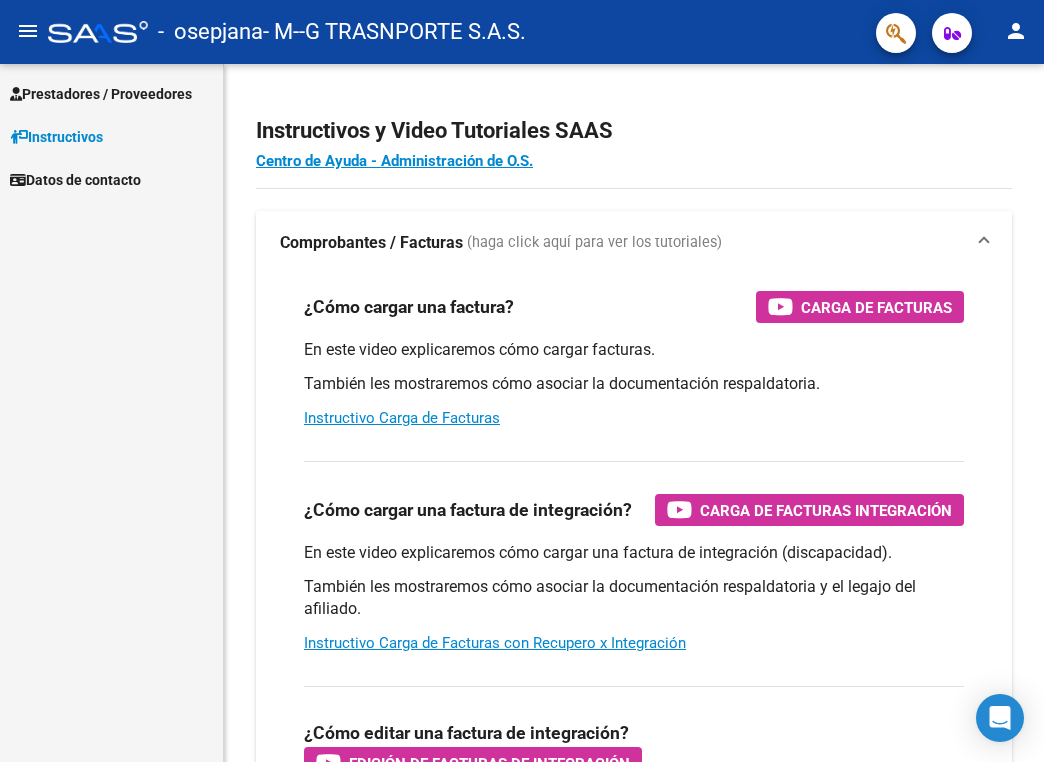 scroll, scrollTop: 0, scrollLeft: 0, axis: both 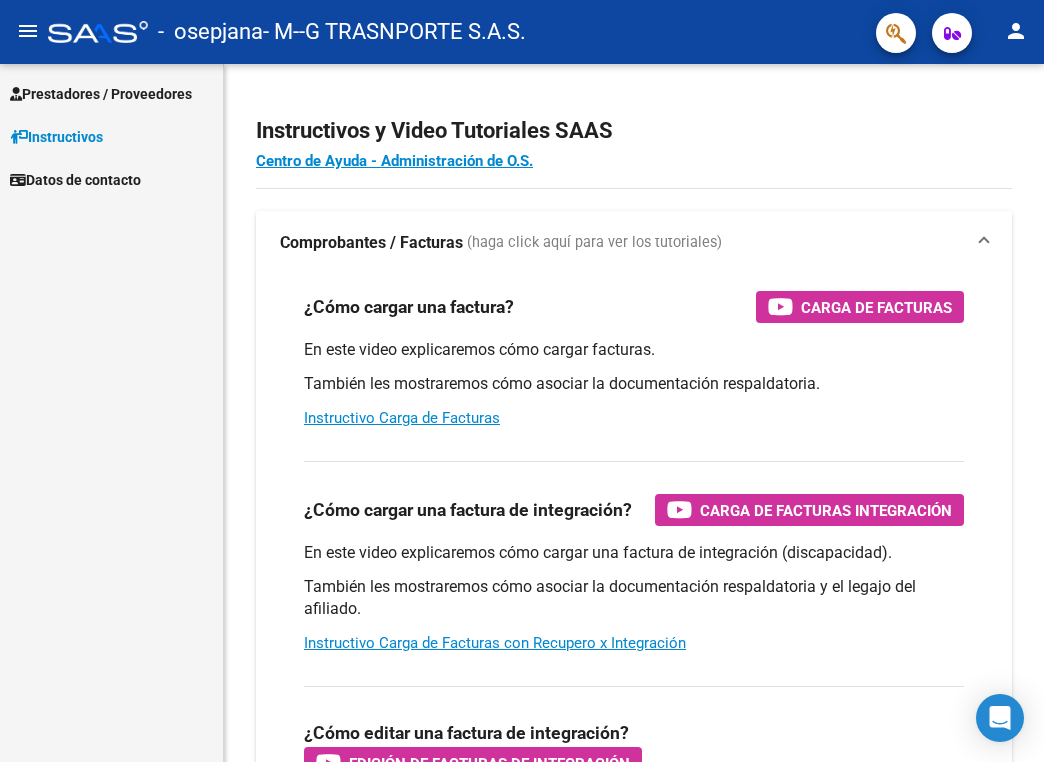click on "Prestadores / Proveedores" at bounding box center [111, 93] 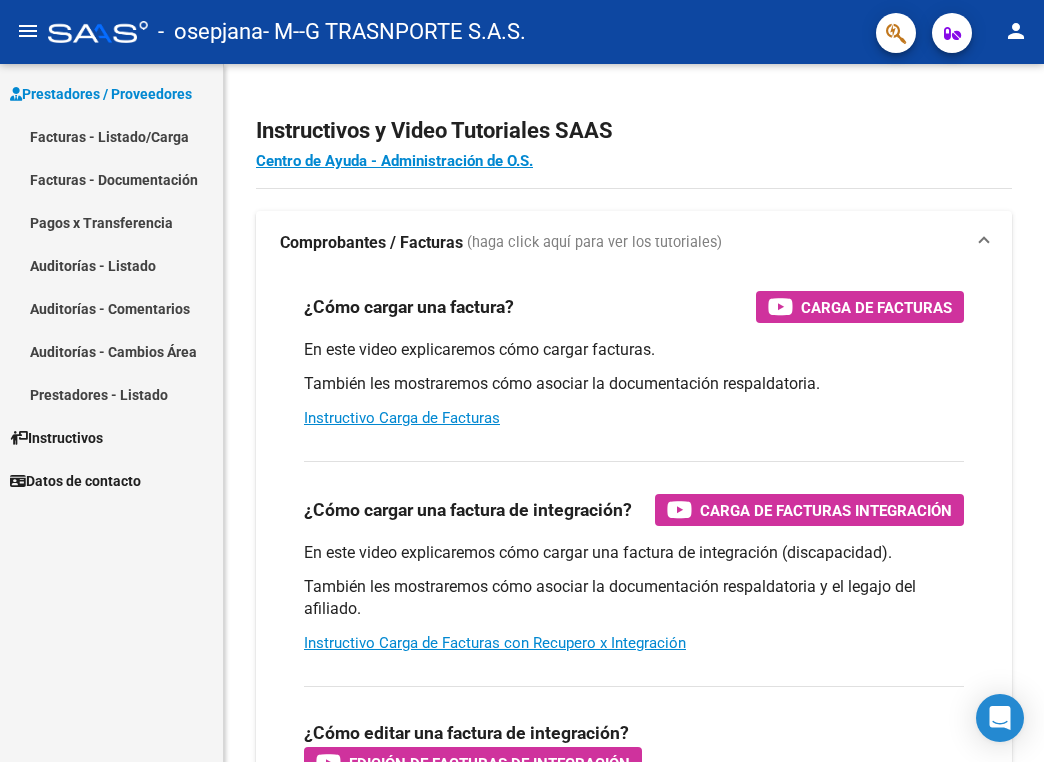 click on "Facturas - Listado/Carga" at bounding box center (111, 136) 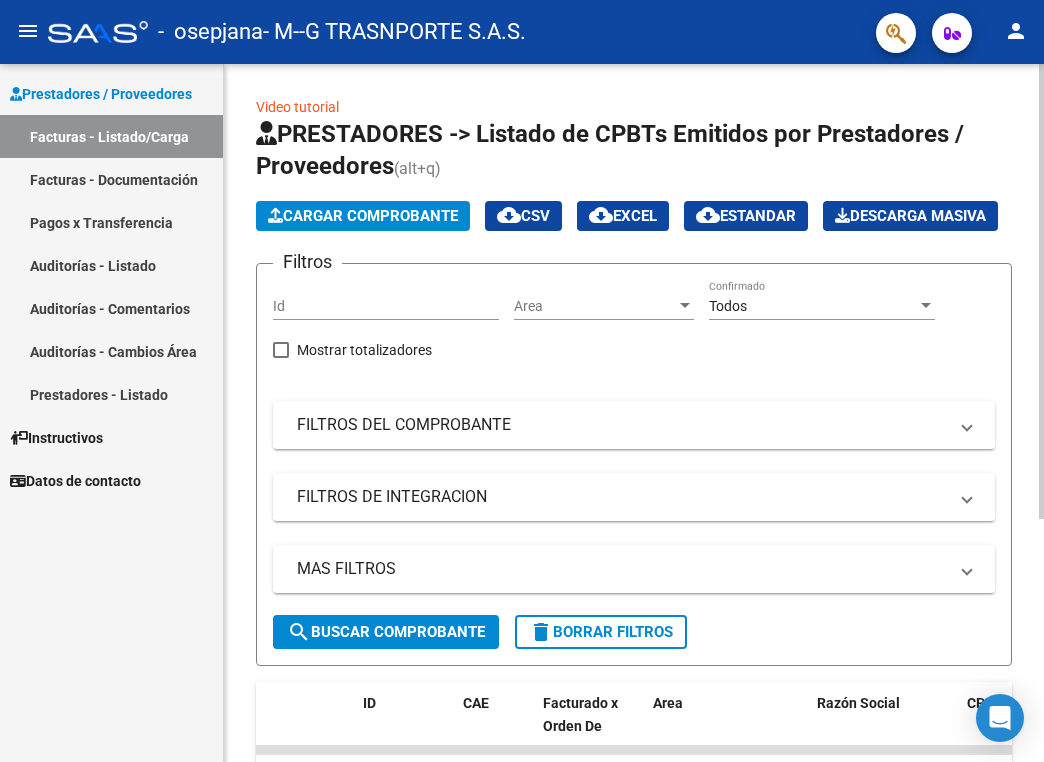 click on "Cargar Comprobante" 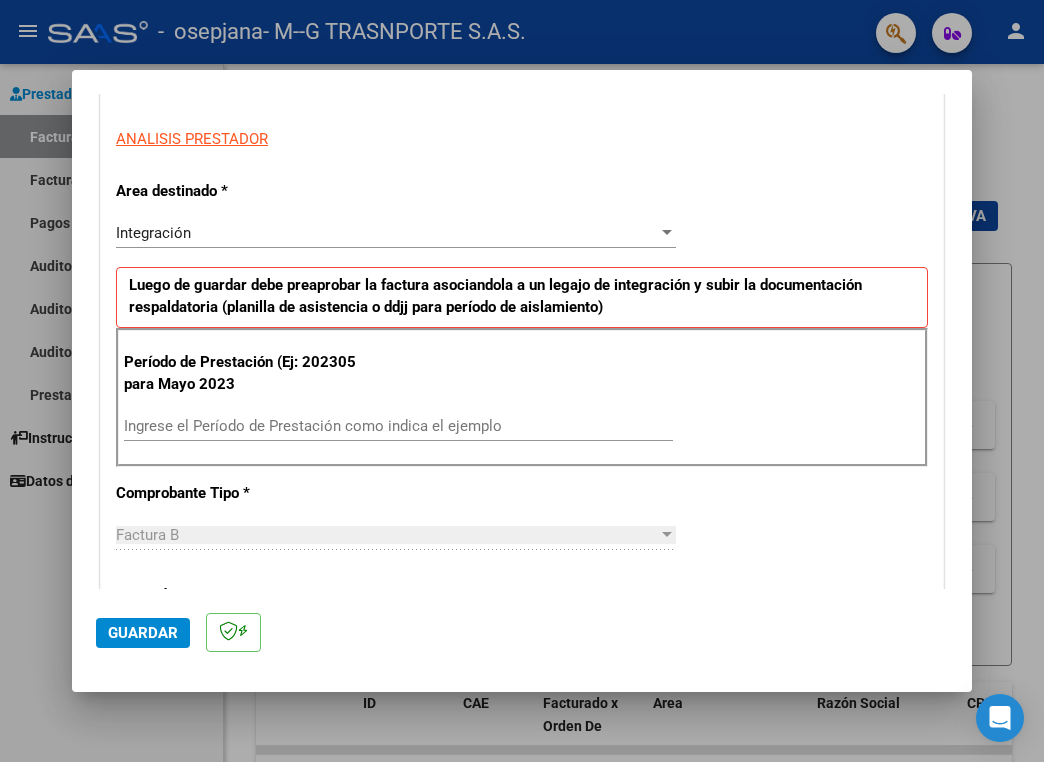 scroll, scrollTop: 400, scrollLeft: 0, axis: vertical 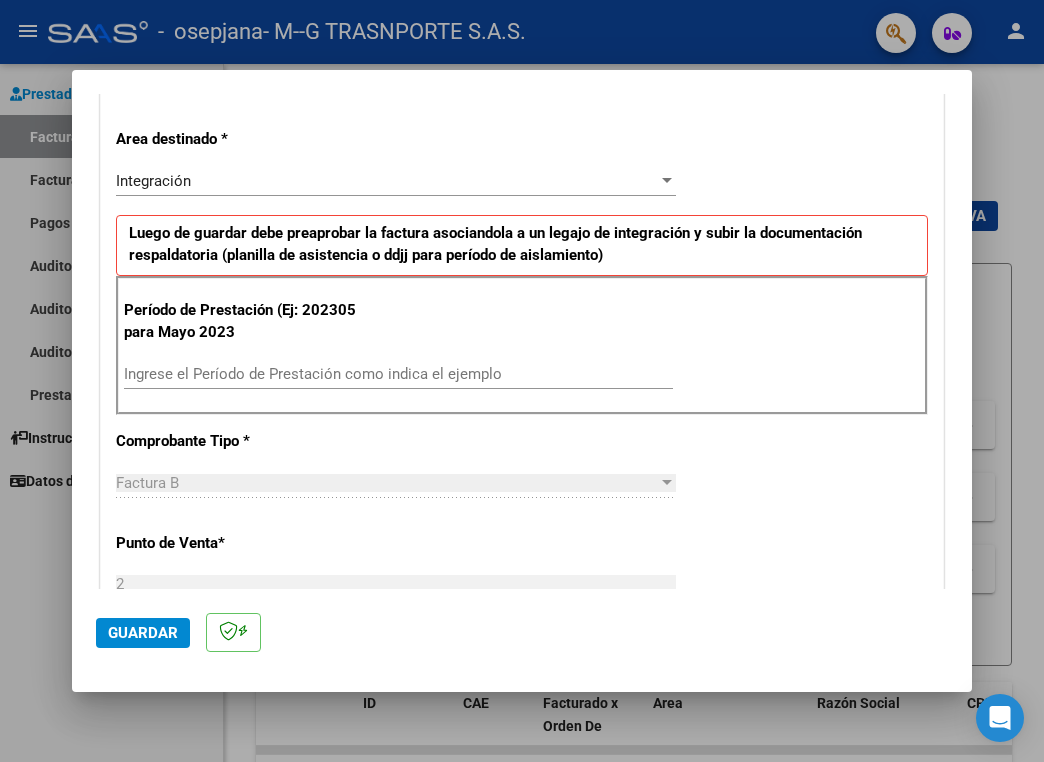 click on "Ingrese el Período de Prestación como indica el ejemplo" at bounding box center (398, 374) 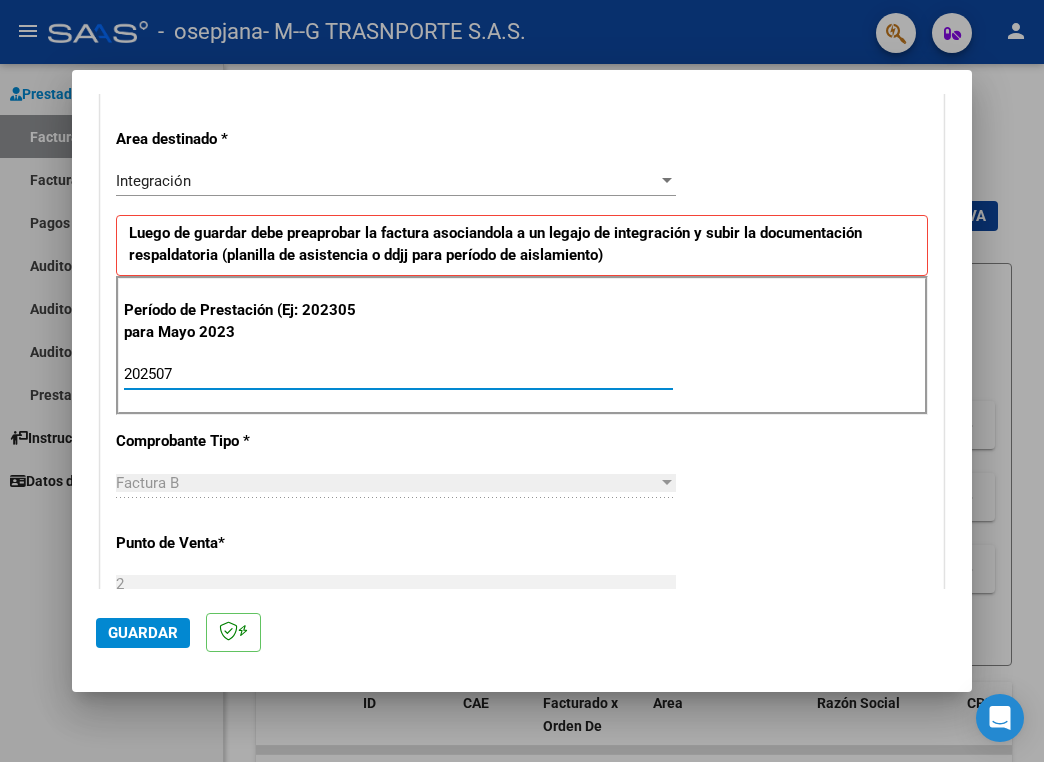 type on "202507" 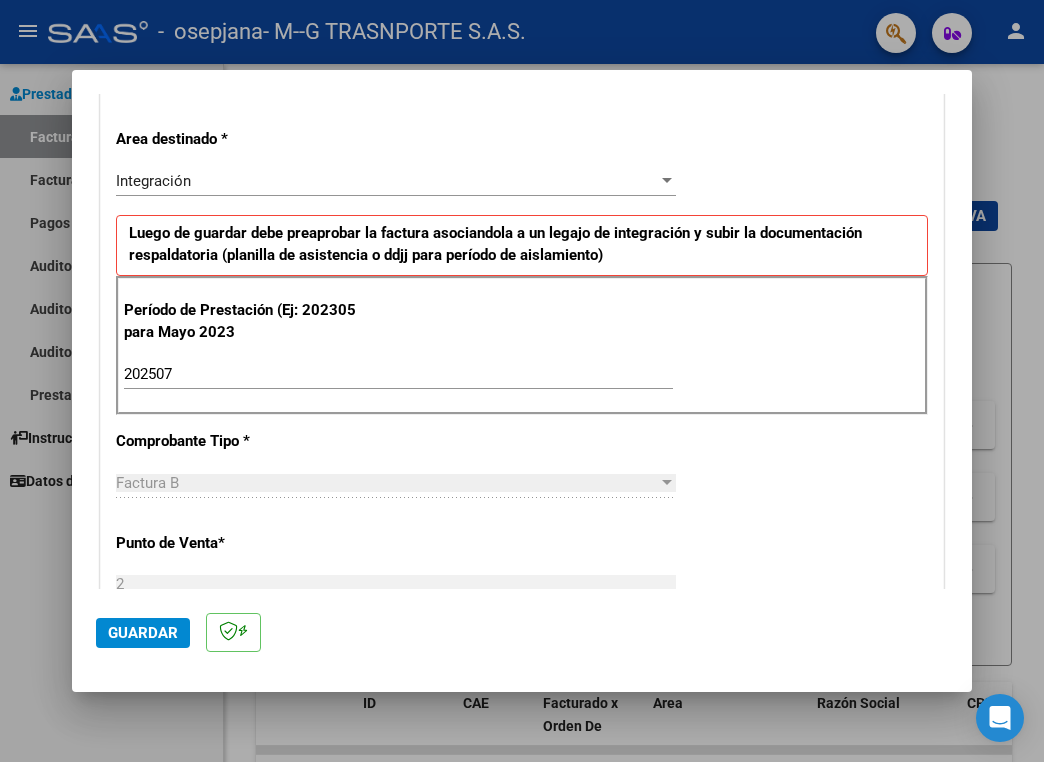 scroll, scrollTop: 1209, scrollLeft: 0, axis: vertical 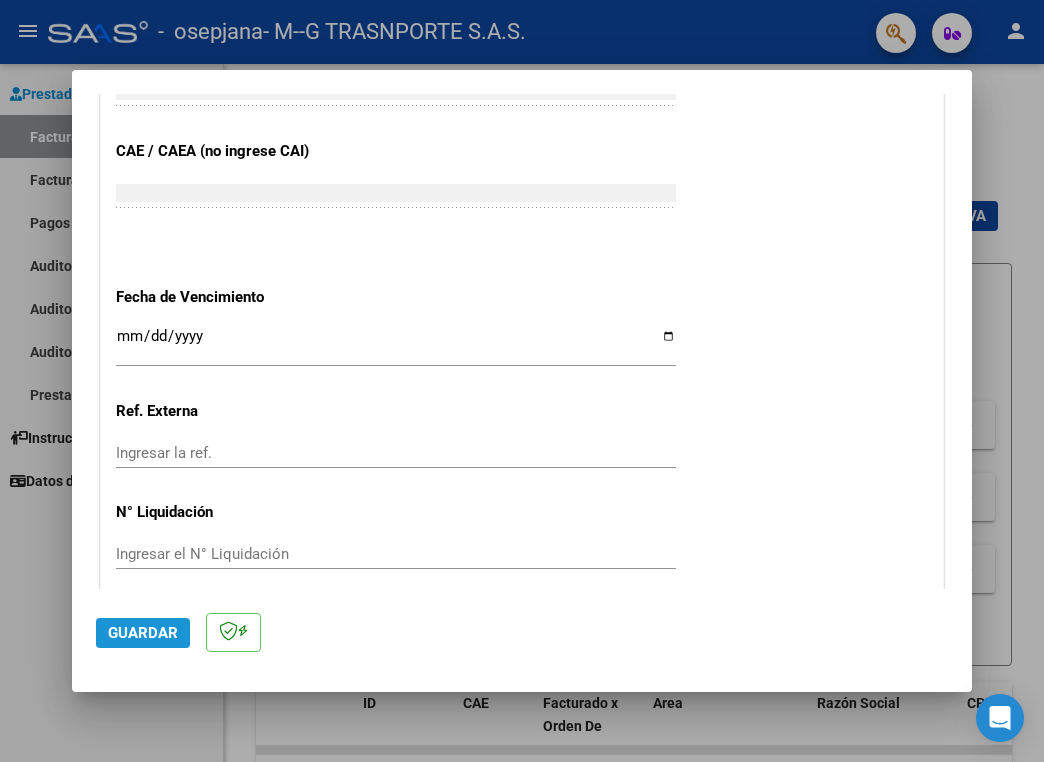 click on "Guardar" 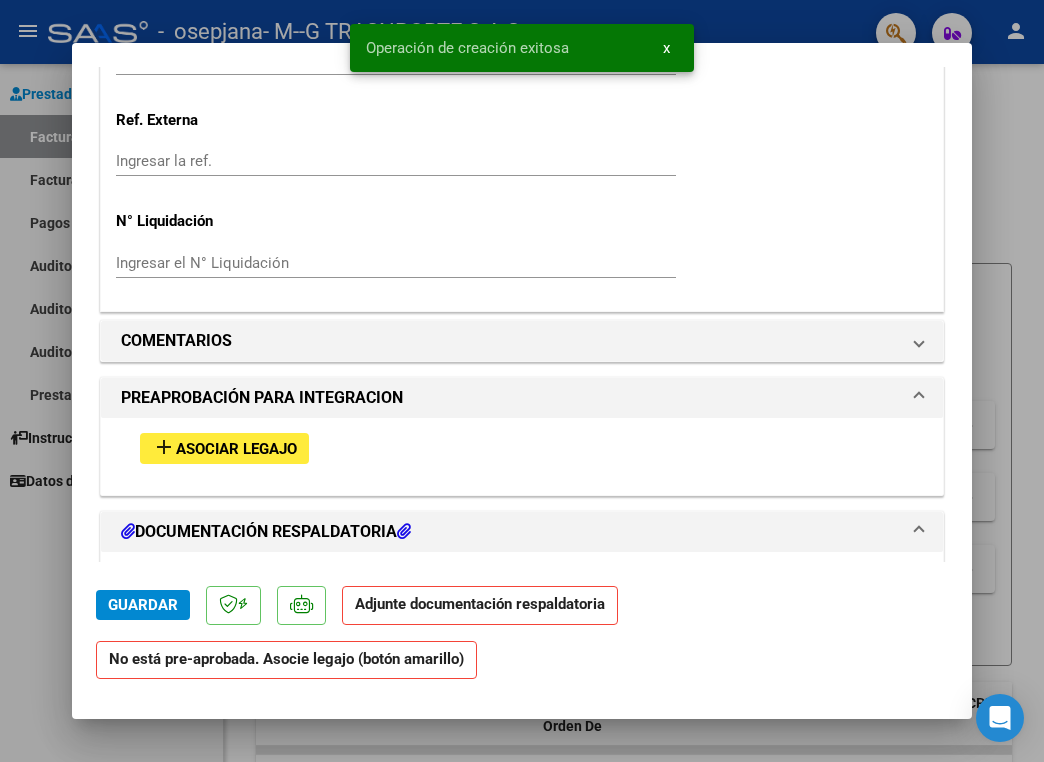 scroll, scrollTop: 1500, scrollLeft: 0, axis: vertical 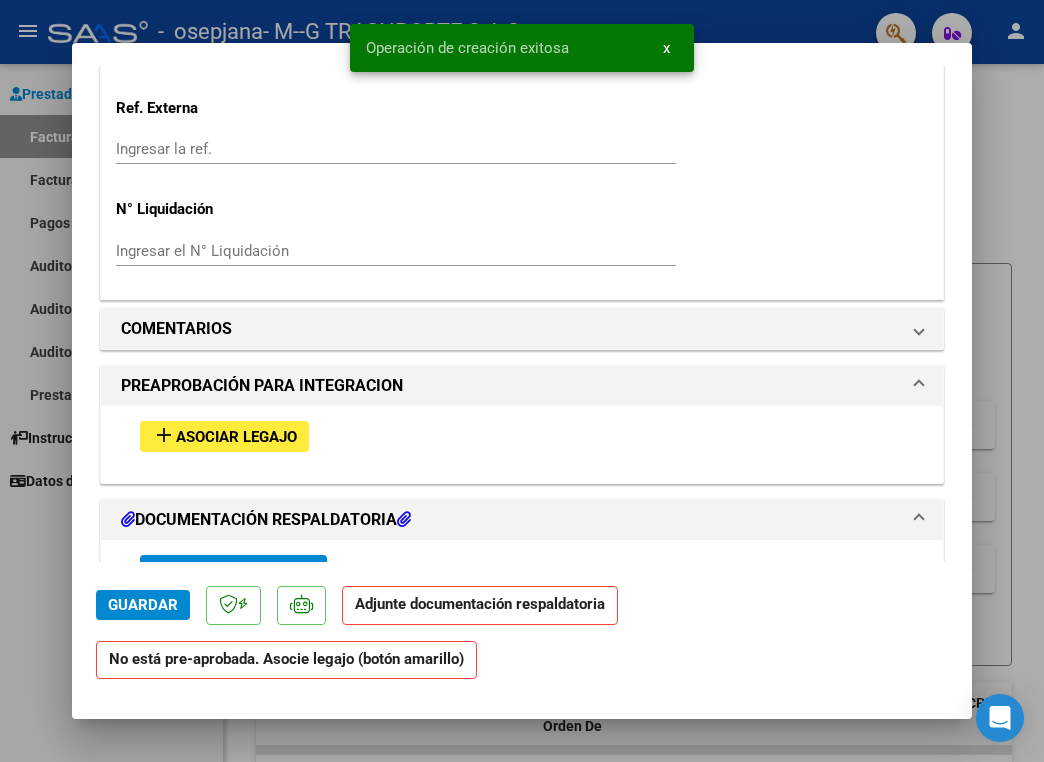 click on "Asociar Legajo" at bounding box center [236, 437] 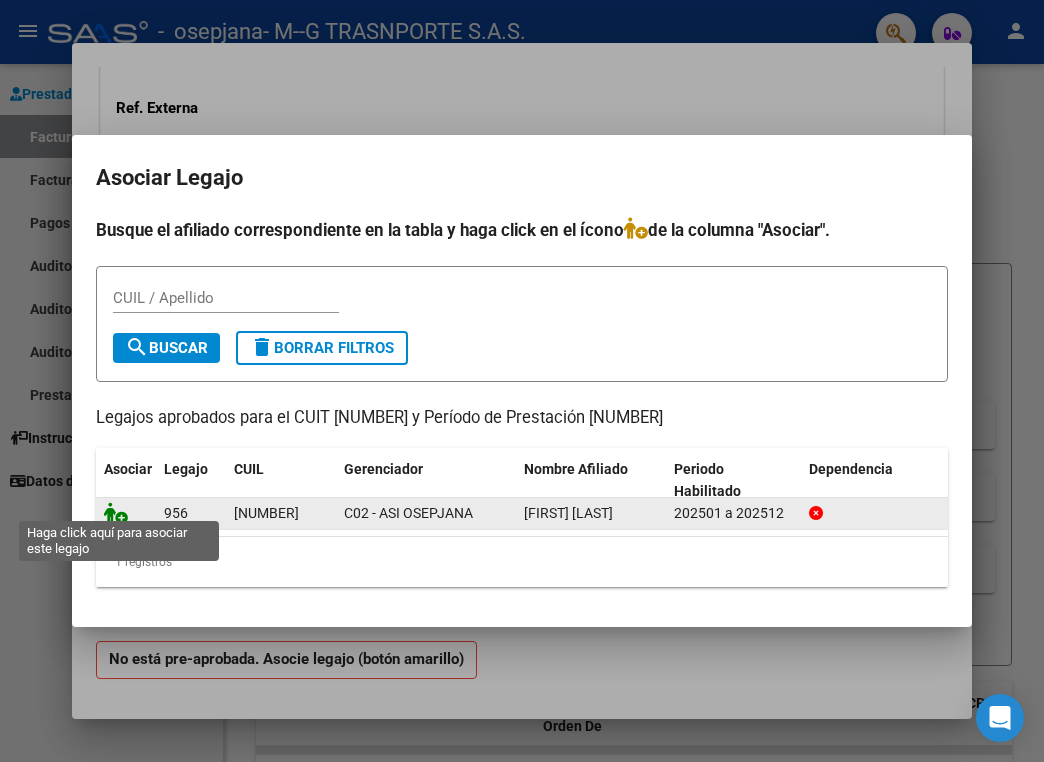 click 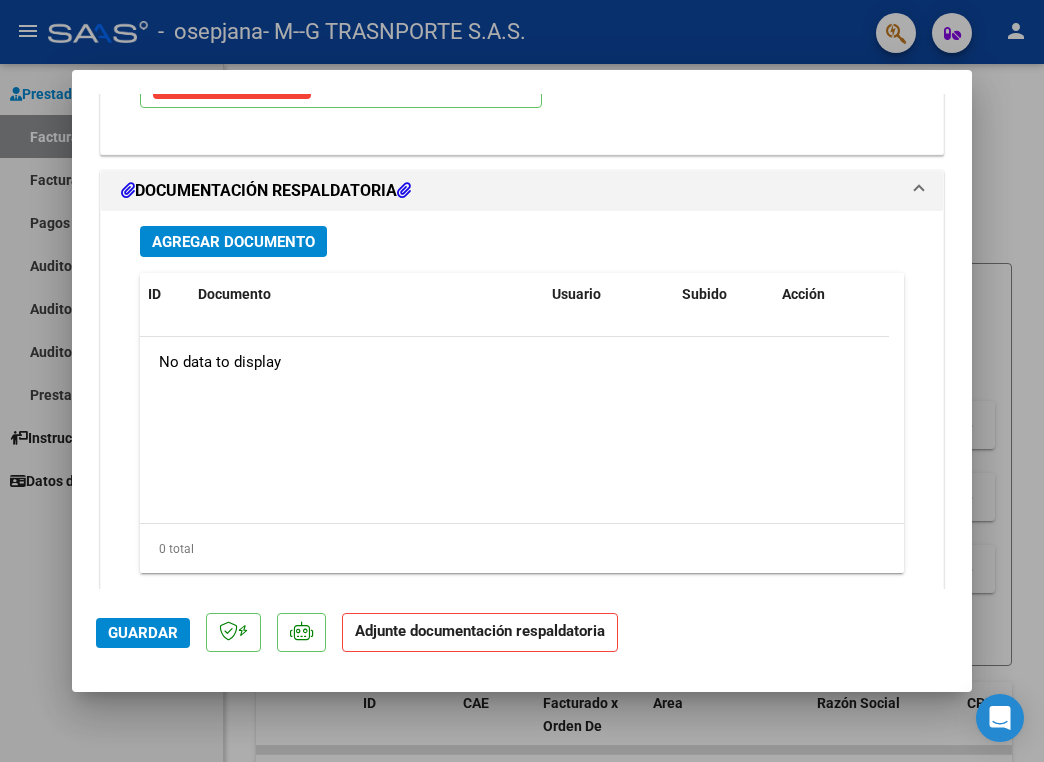 scroll, scrollTop: 2152, scrollLeft: 0, axis: vertical 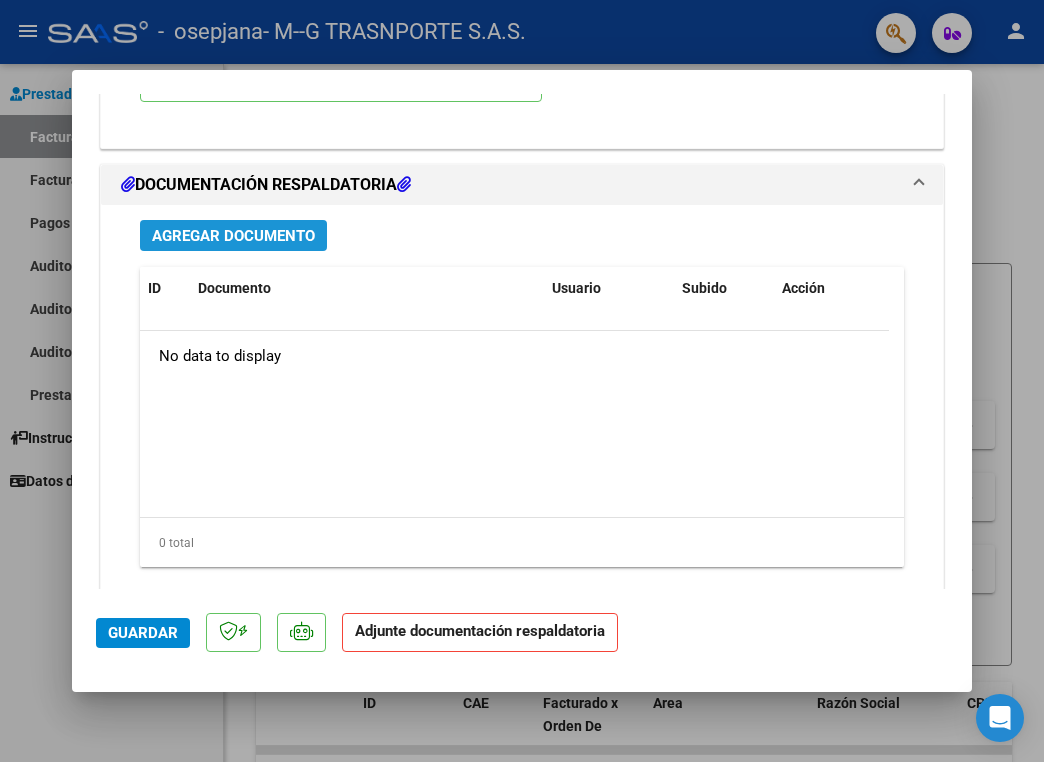 click on "Agregar Documento" at bounding box center (233, 236) 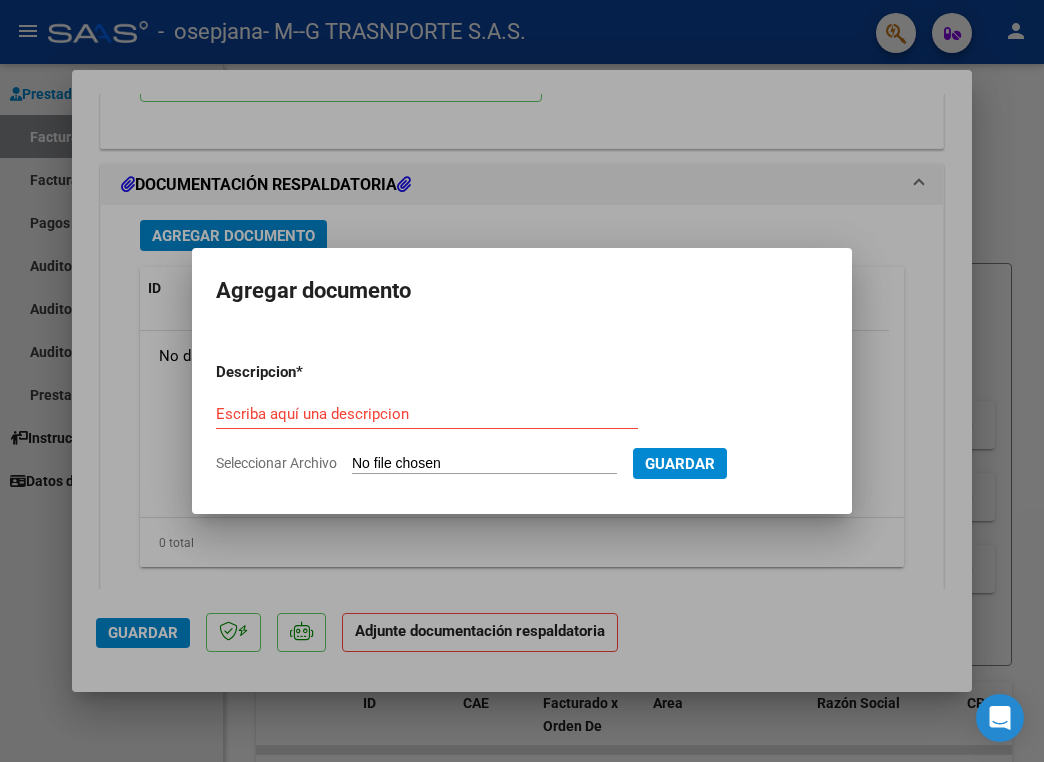 click on "Escriba aquí una descripcion" at bounding box center (427, 414) 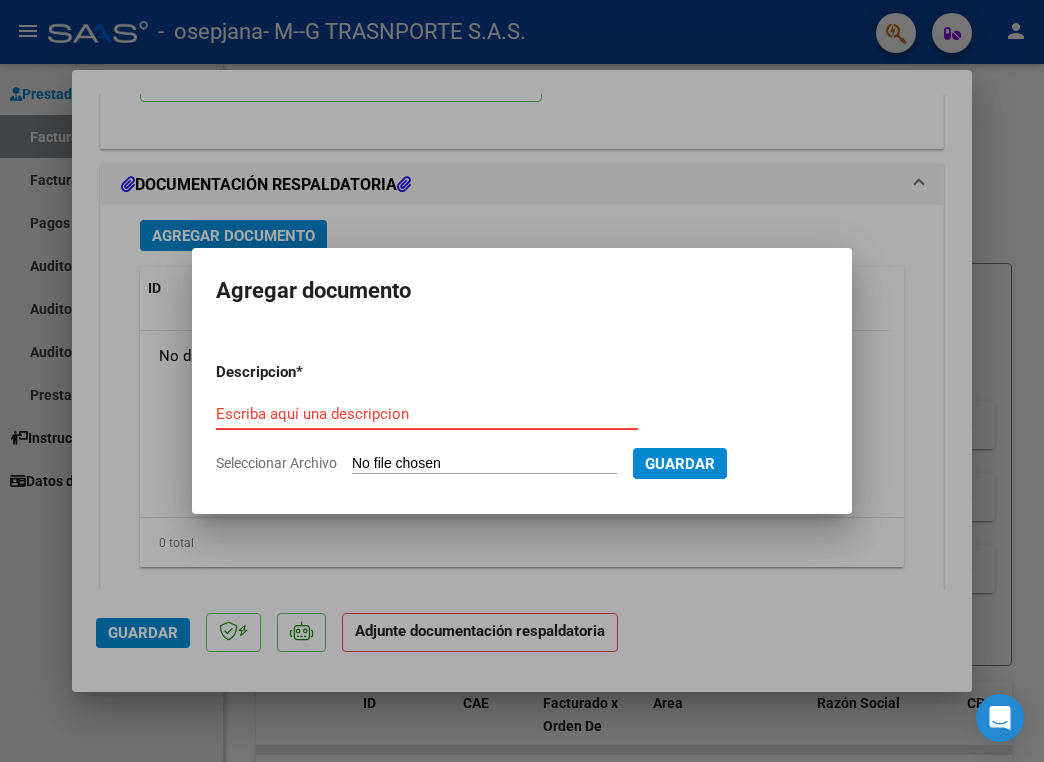 type on "p" 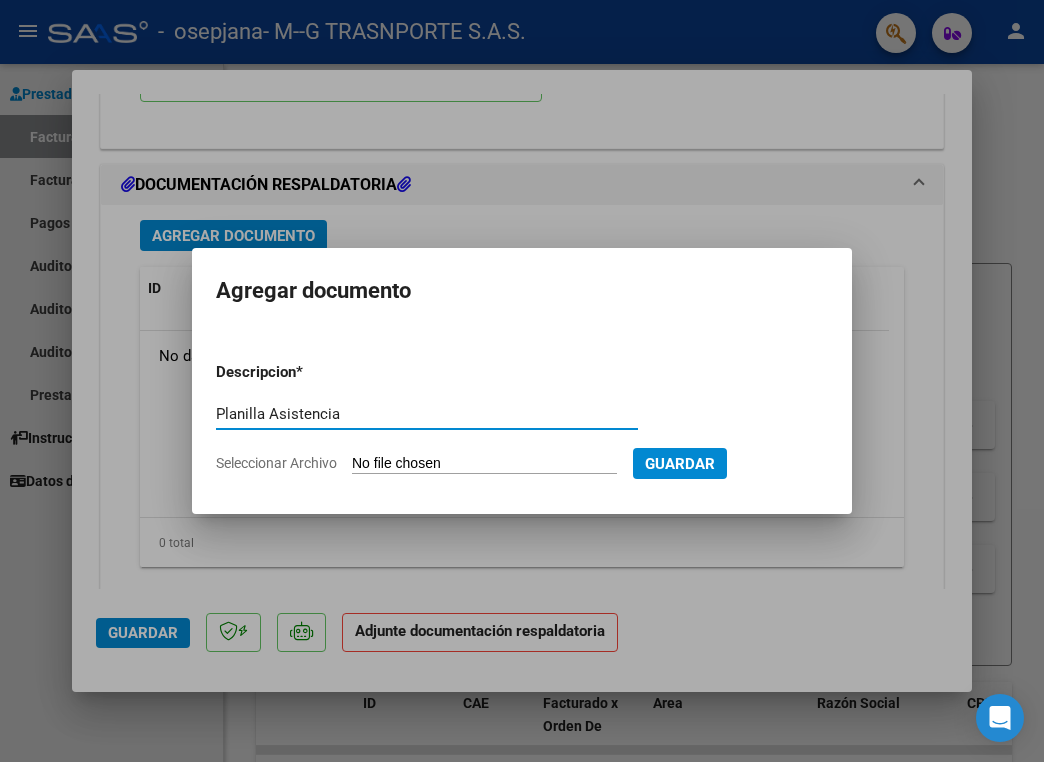type on "Planilla Asistencia" 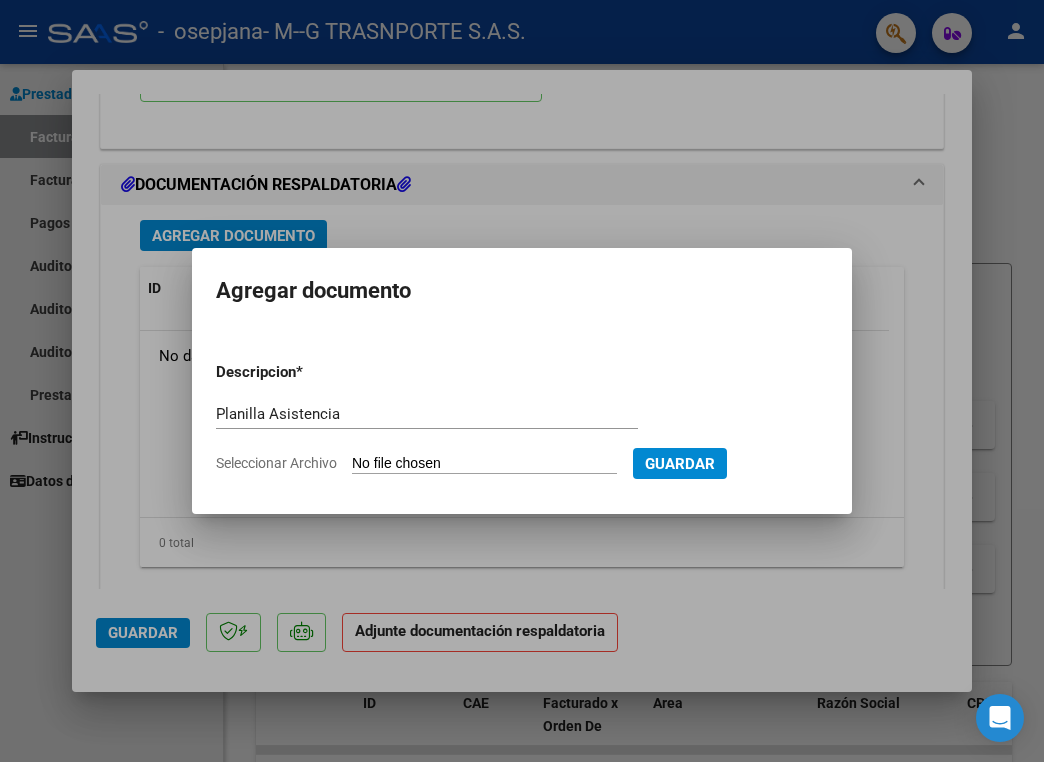 type on "C:\fakepath\07 Planilla Asistencia.pdf" 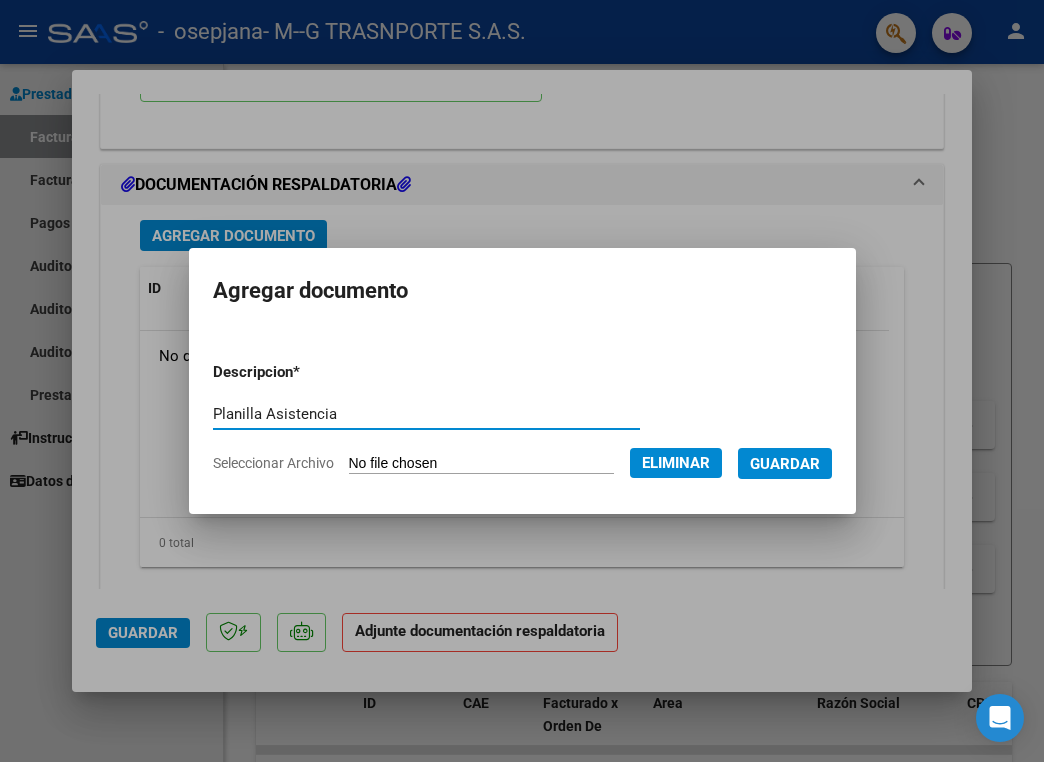 click on "Guardar" at bounding box center (785, 464) 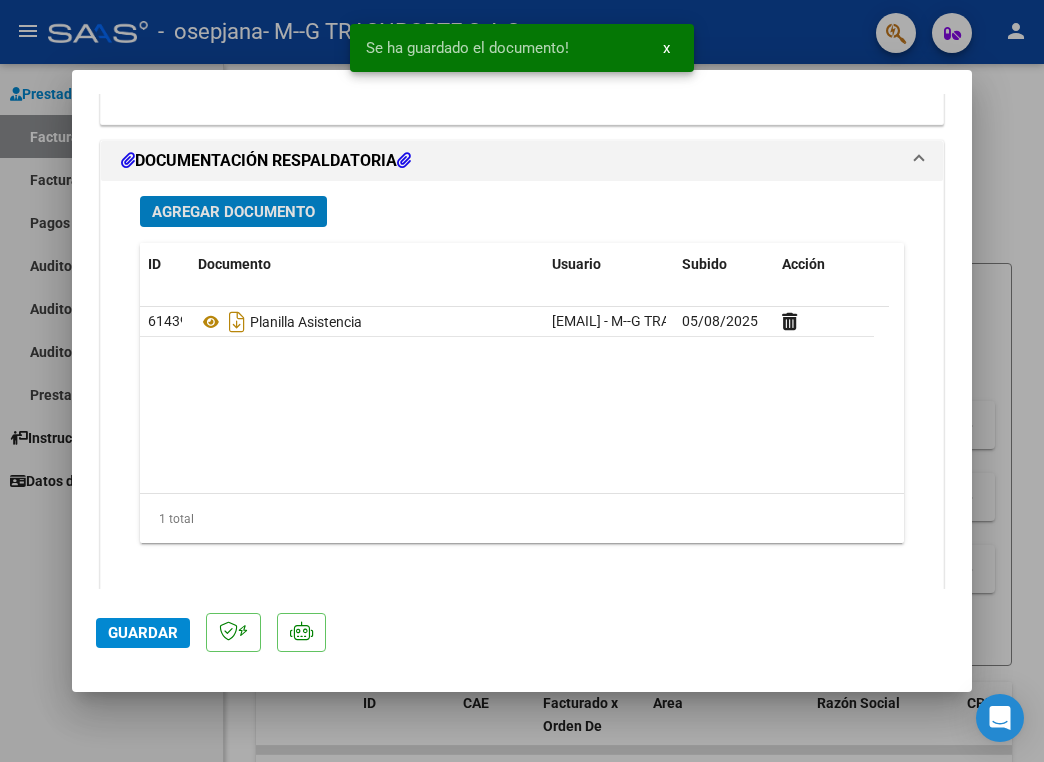 scroll, scrollTop: 2188, scrollLeft: 0, axis: vertical 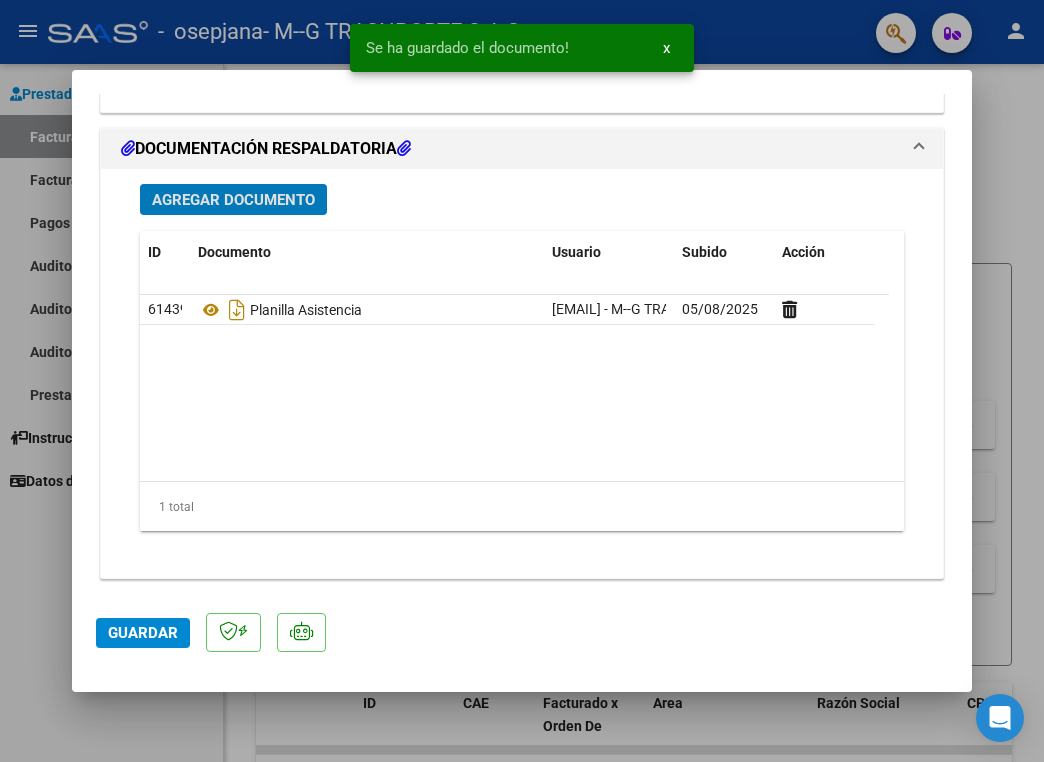 click on "Guardar" 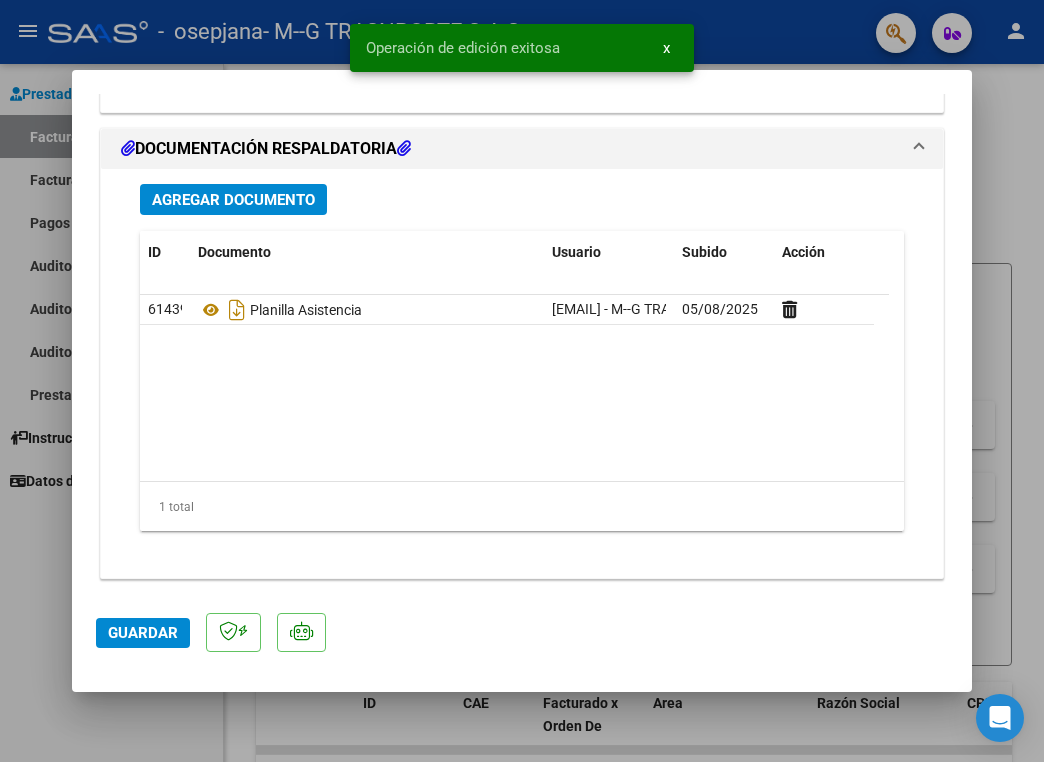 click at bounding box center (522, 381) 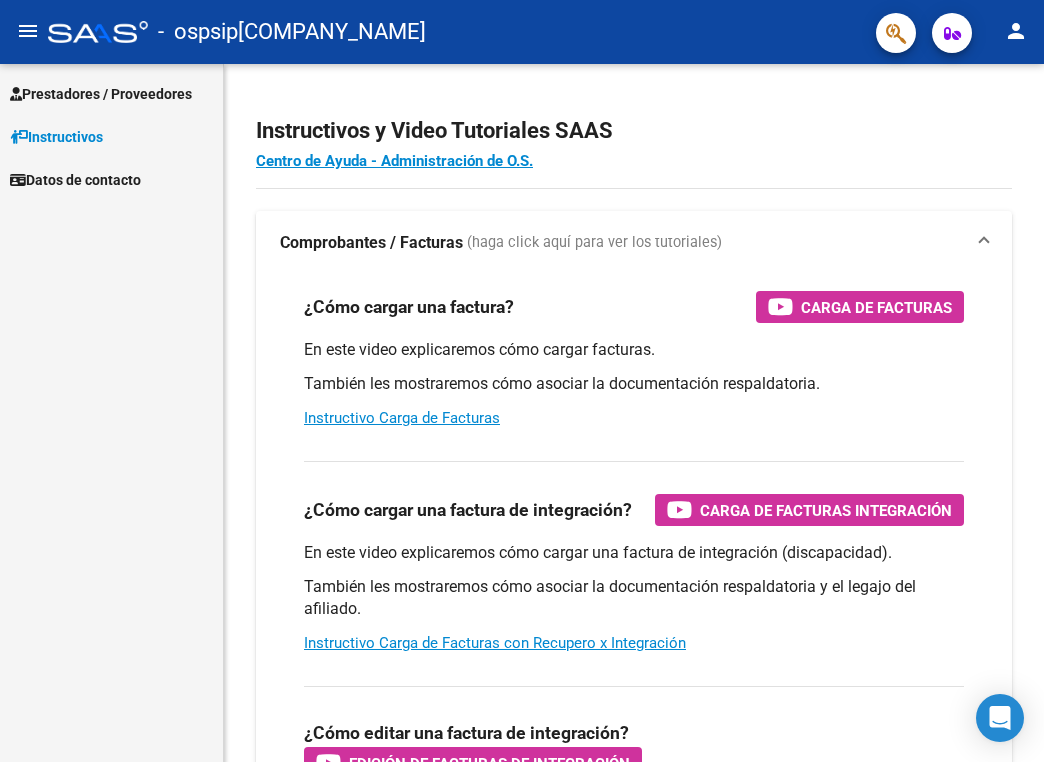scroll, scrollTop: 0, scrollLeft: 0, axis: both 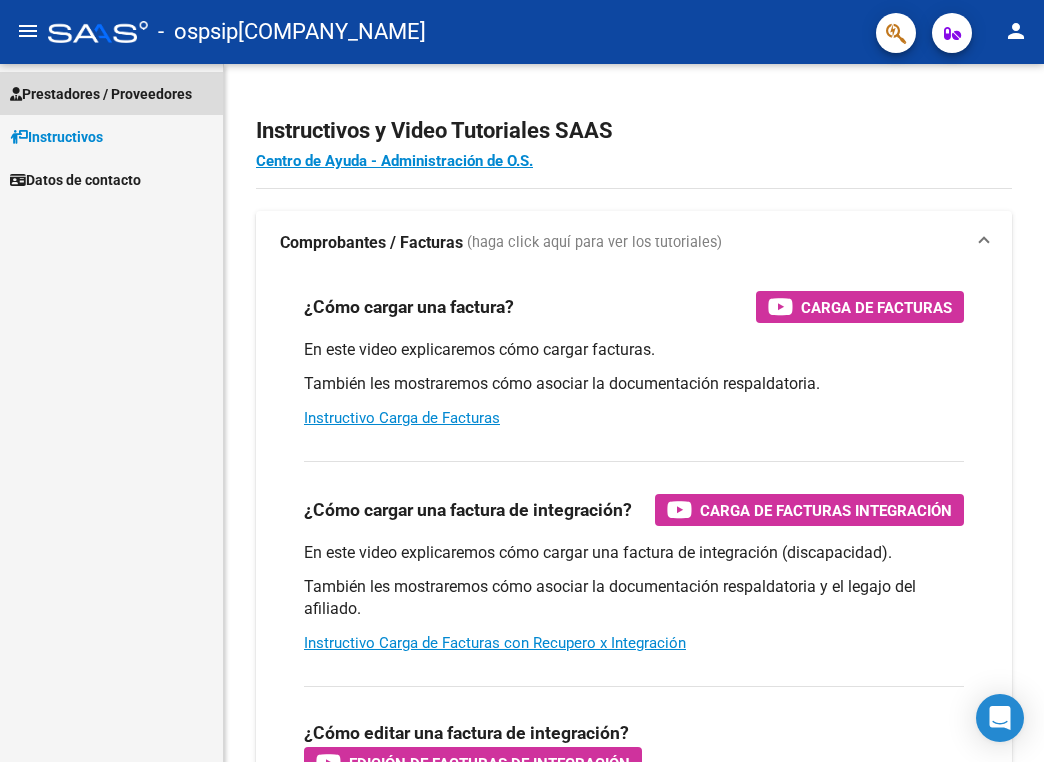 click on "Prestadores / Proveedores" at bounding box center (101, 94) 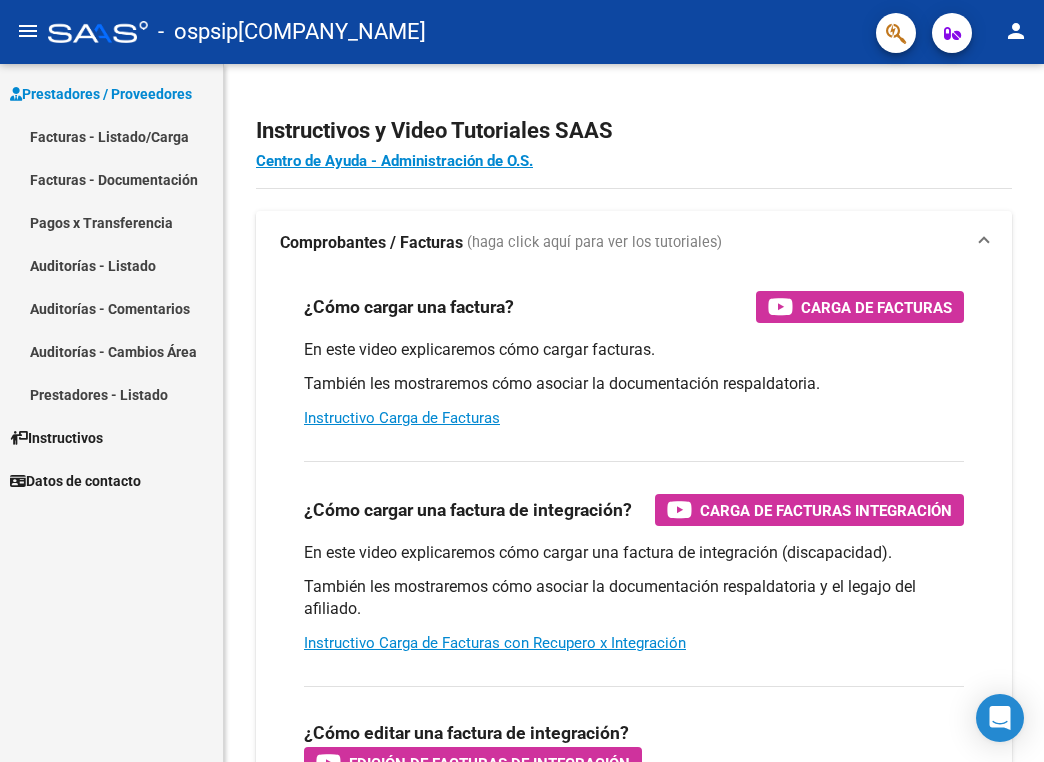 click on "Facturas - Listado/Carga" at bounding box center (111, 136) 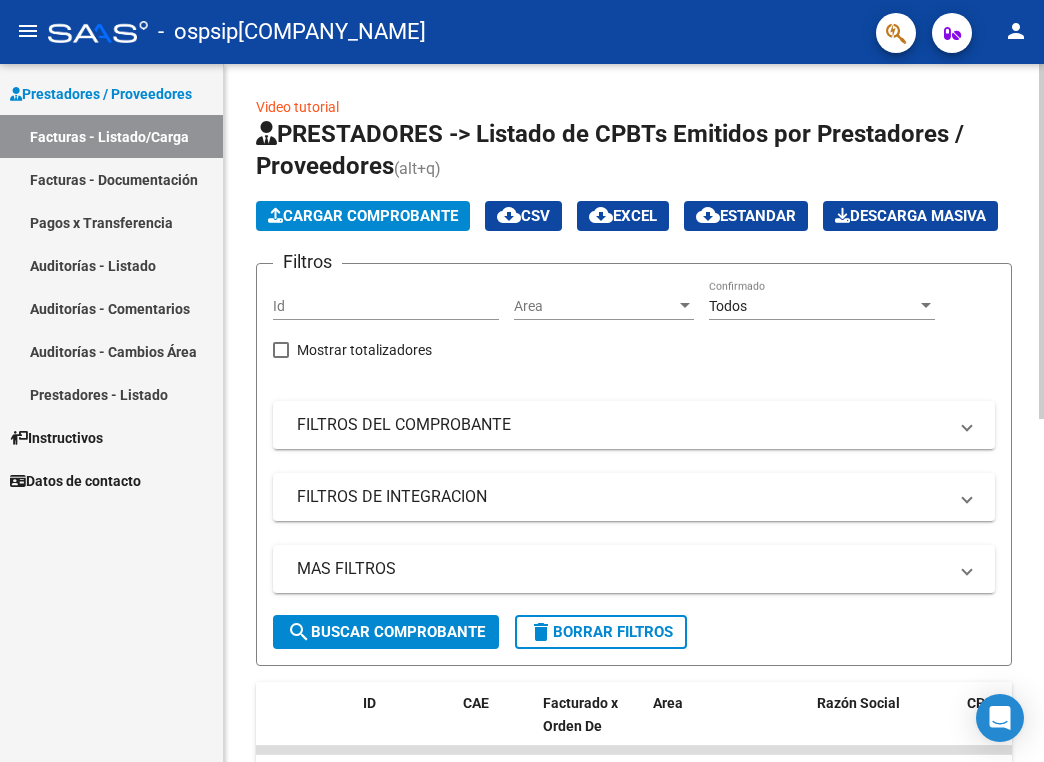 click on "Cargar Comprobante" 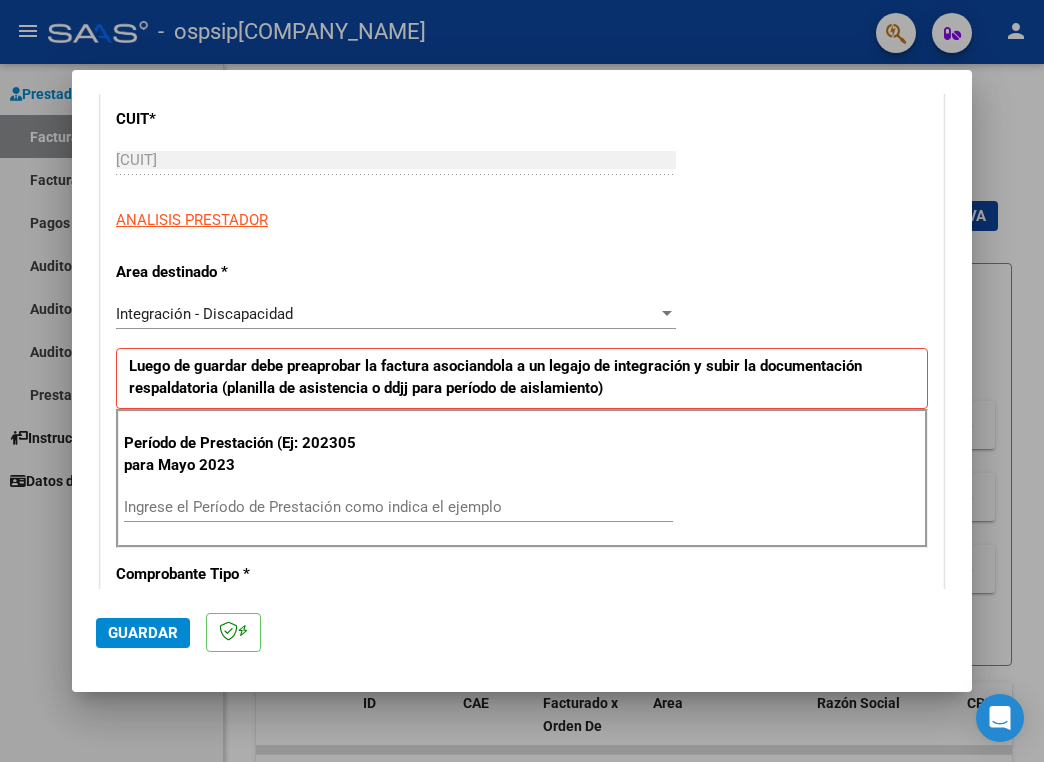 scroll, scrollTop: 300, scrollLeft: 0, axis: vertical 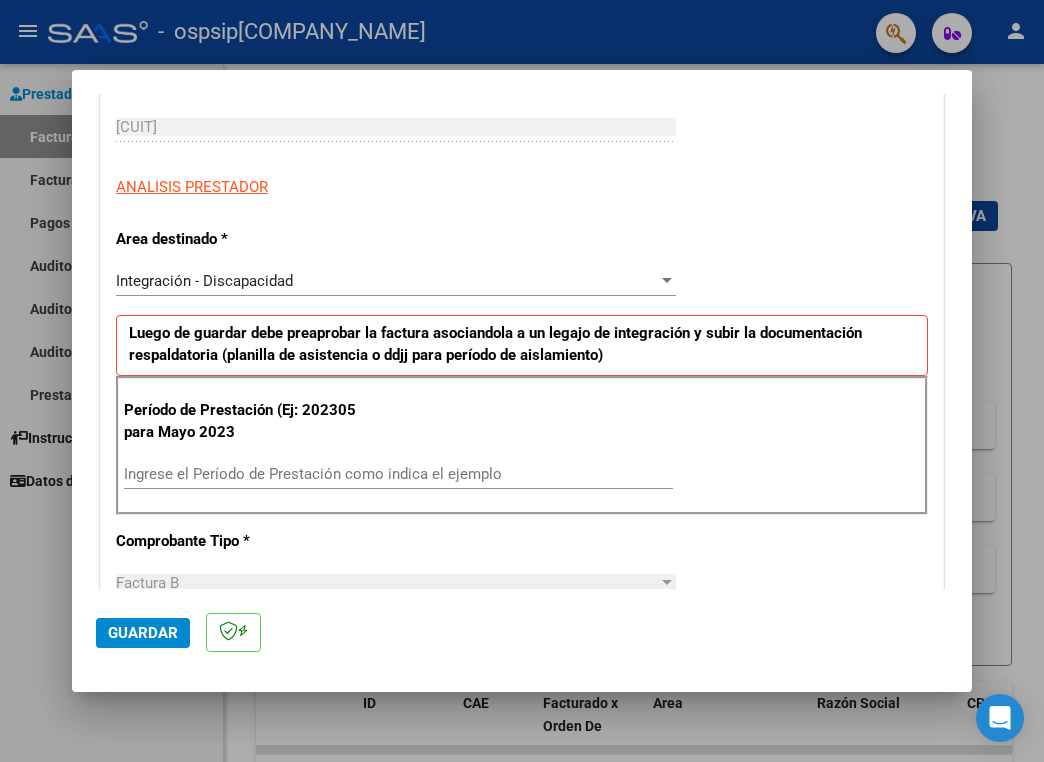 click on "Ingrese el Período de Prestación como indica el ejemplo" at bounding box center (398, 474) 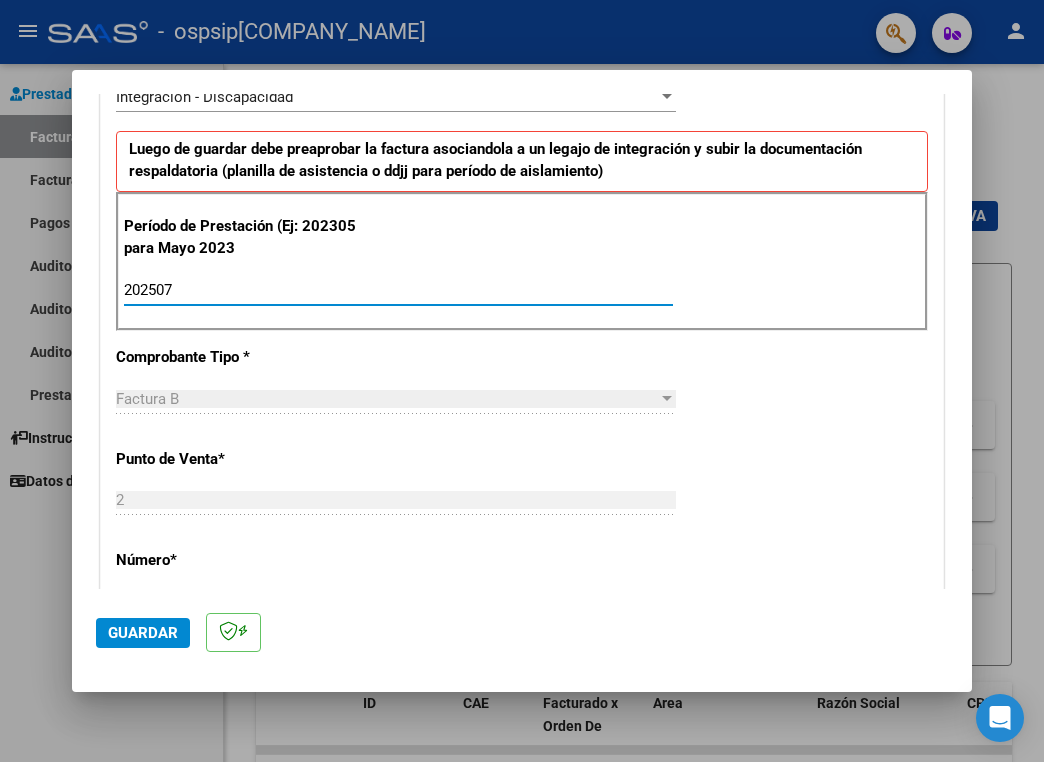 scroll, scrollTop: 500, scrollLeft: 0, axis: vertical 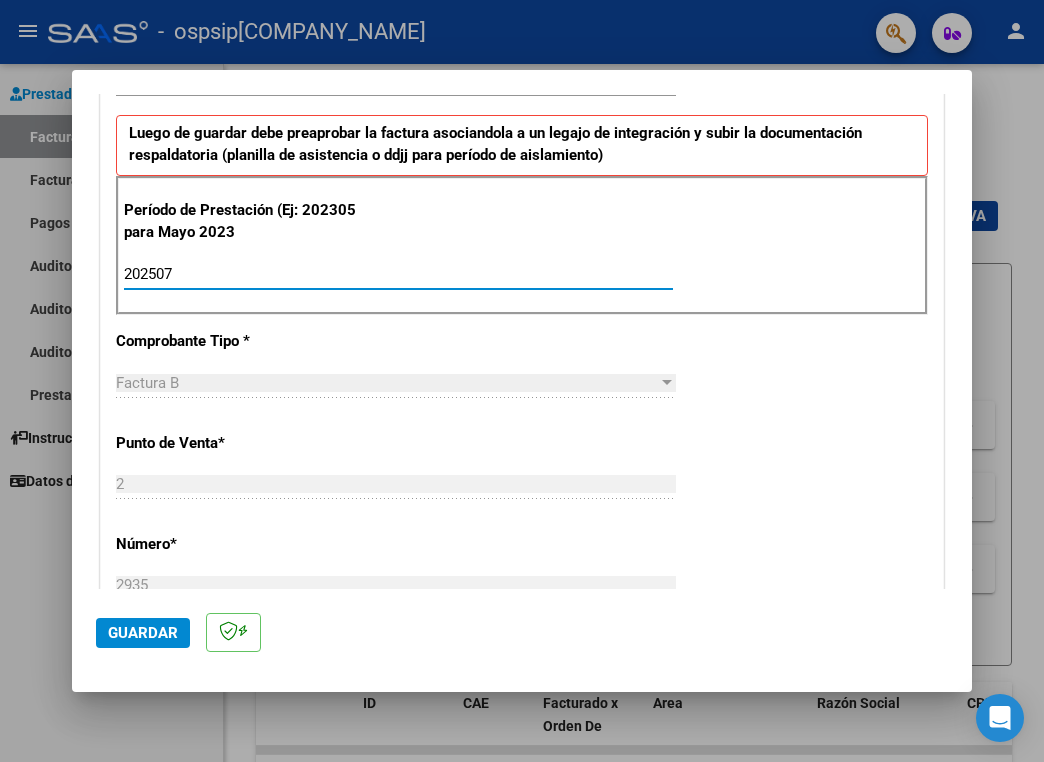 type on "202507" 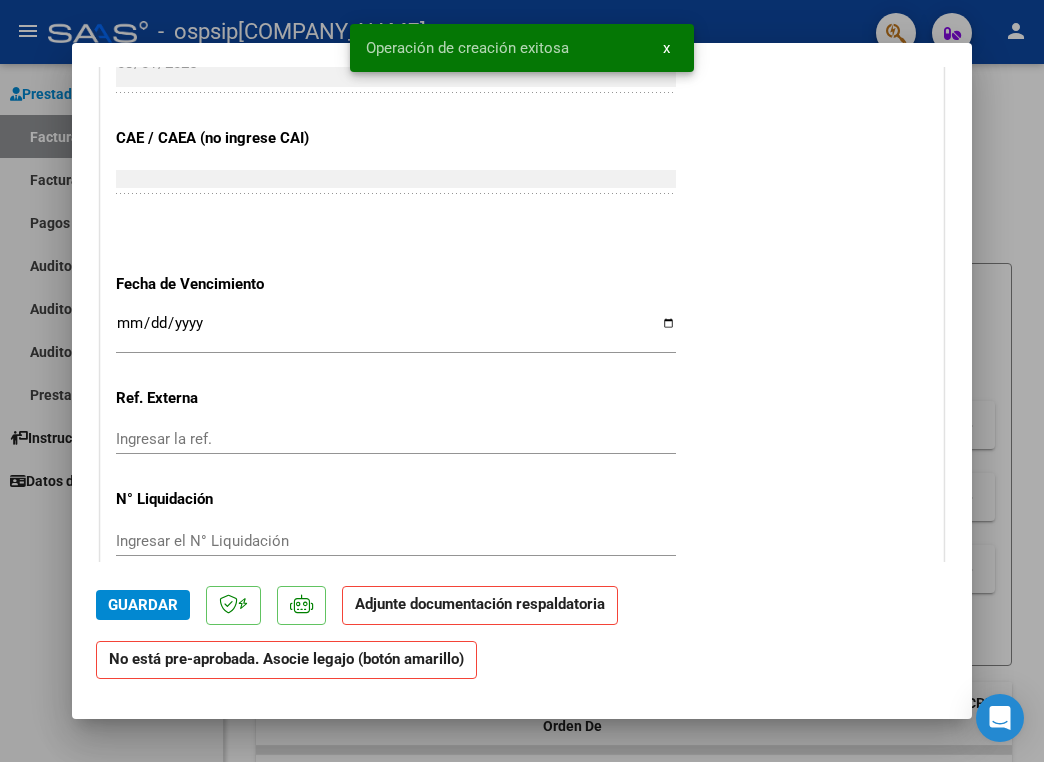 scroll, scrollTop: 1400, scrollLeft: 0, axis: vertical 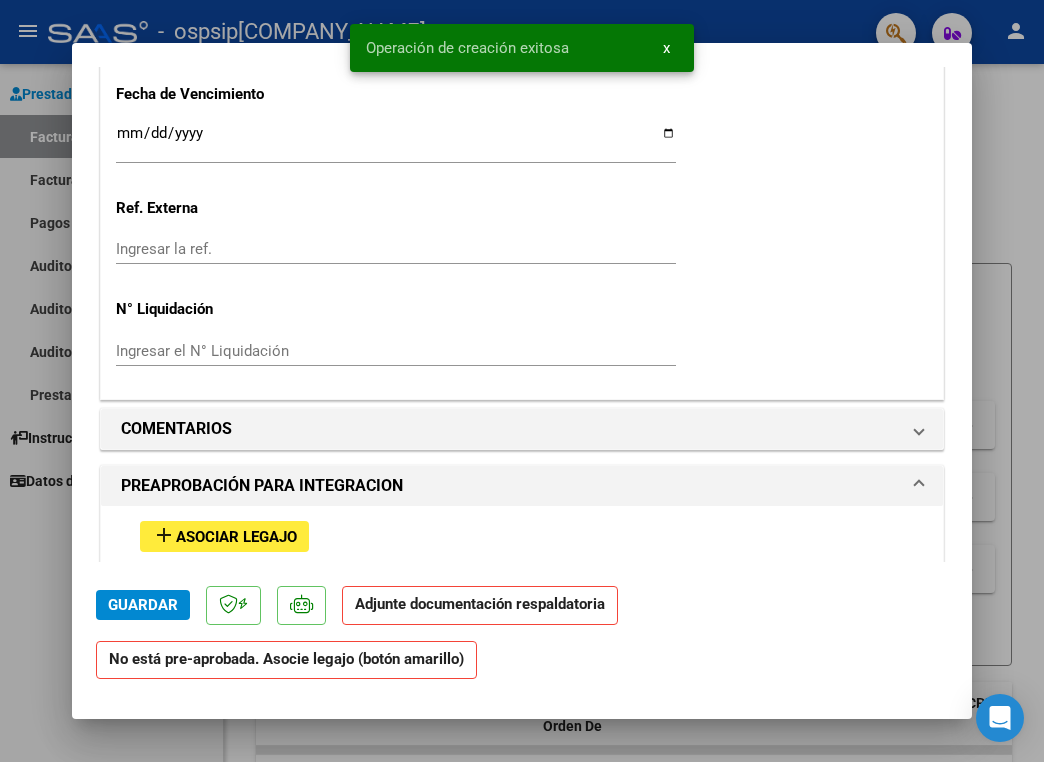 click on "Asociar Legajo" at bounding box center (236, 537) 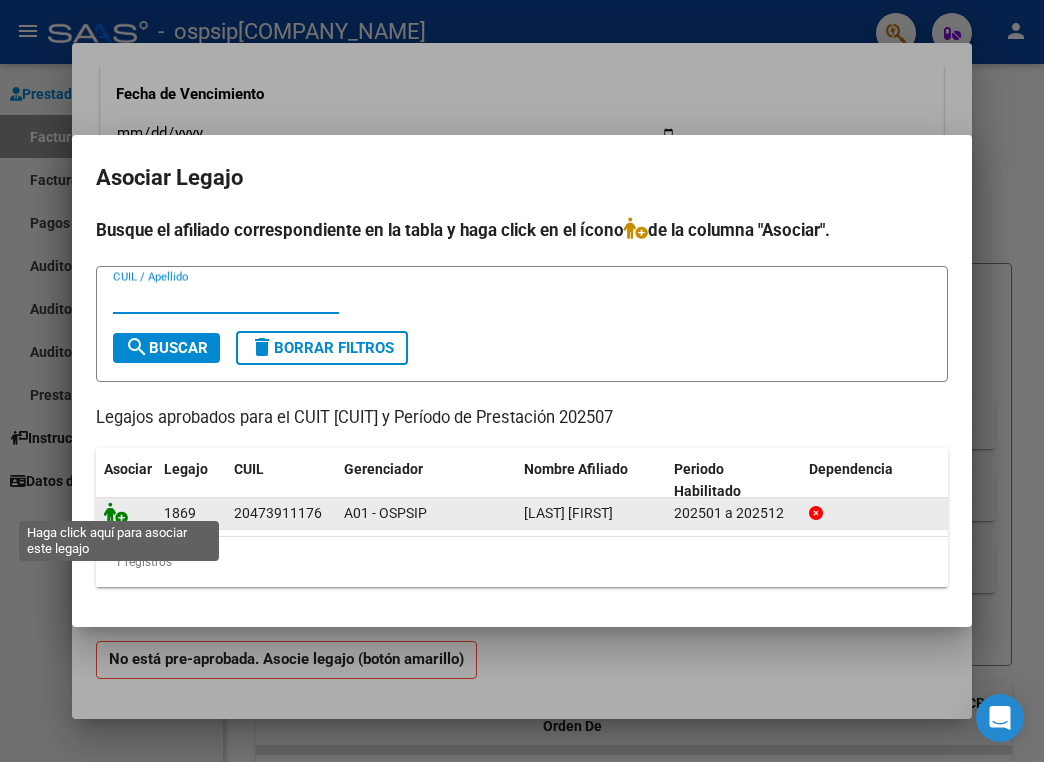 click 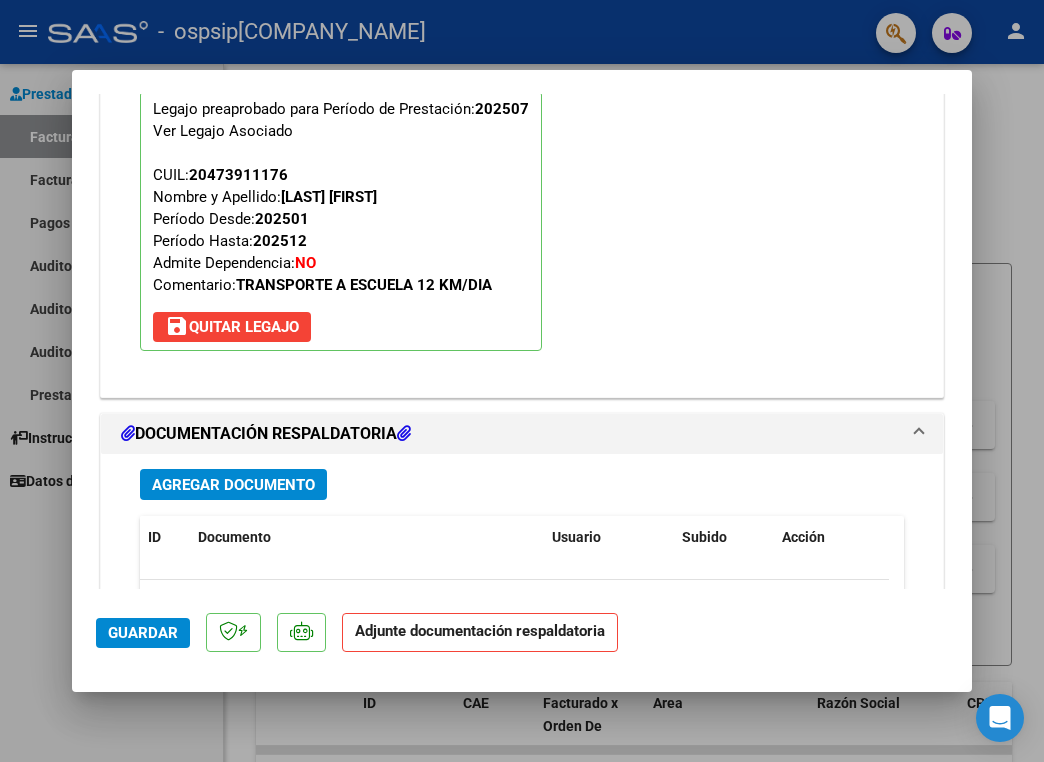 scroll, scrollTop: 2052, scrollLeft: 0, axis: vertical 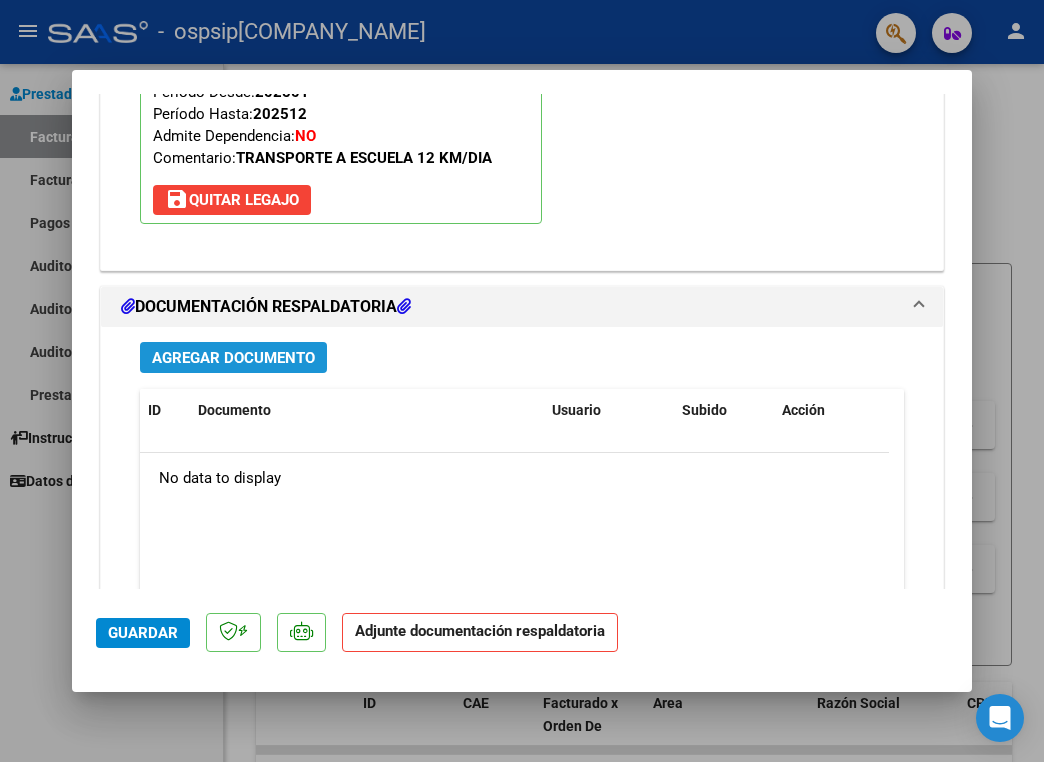click on "Agregar Documento" at bounding box center (233, 357) 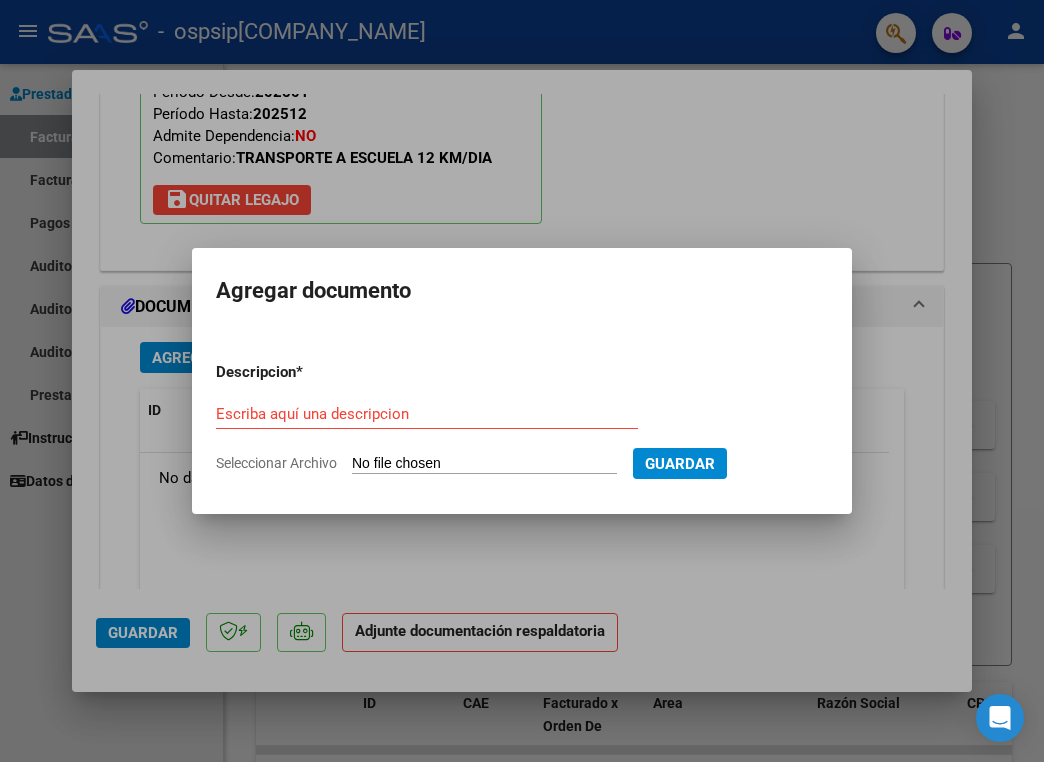 click on "Escriba aquí una descripcion" at bounding box center (427, 414) 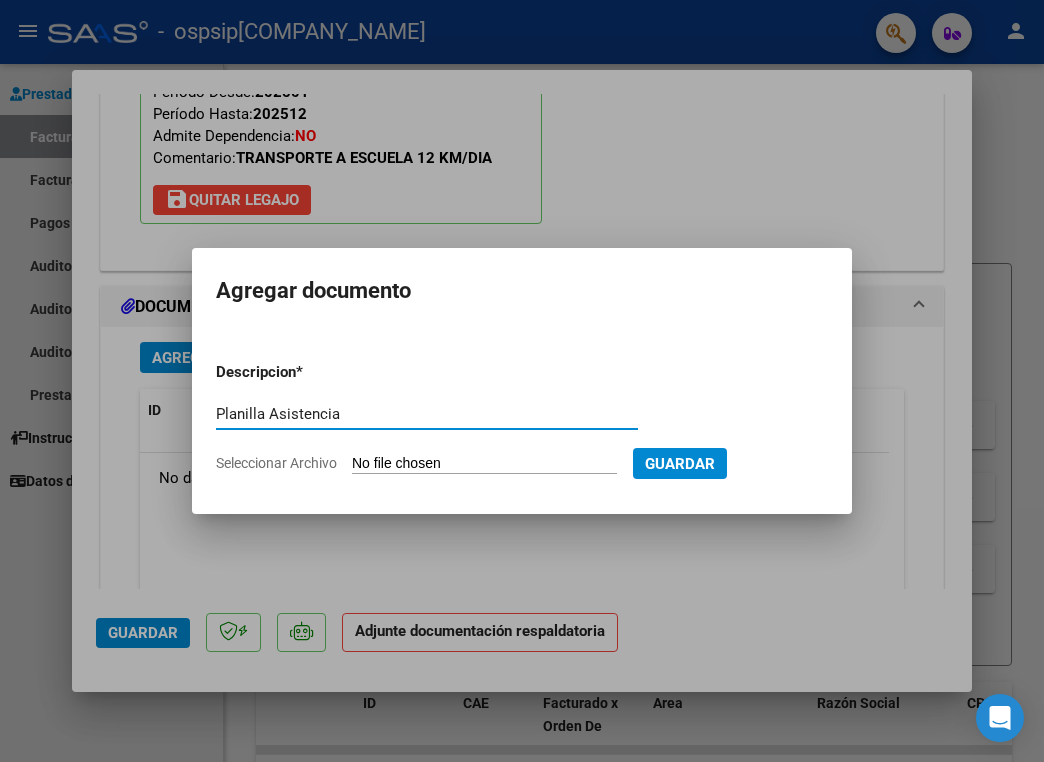 type on "Planilla Asistencia" 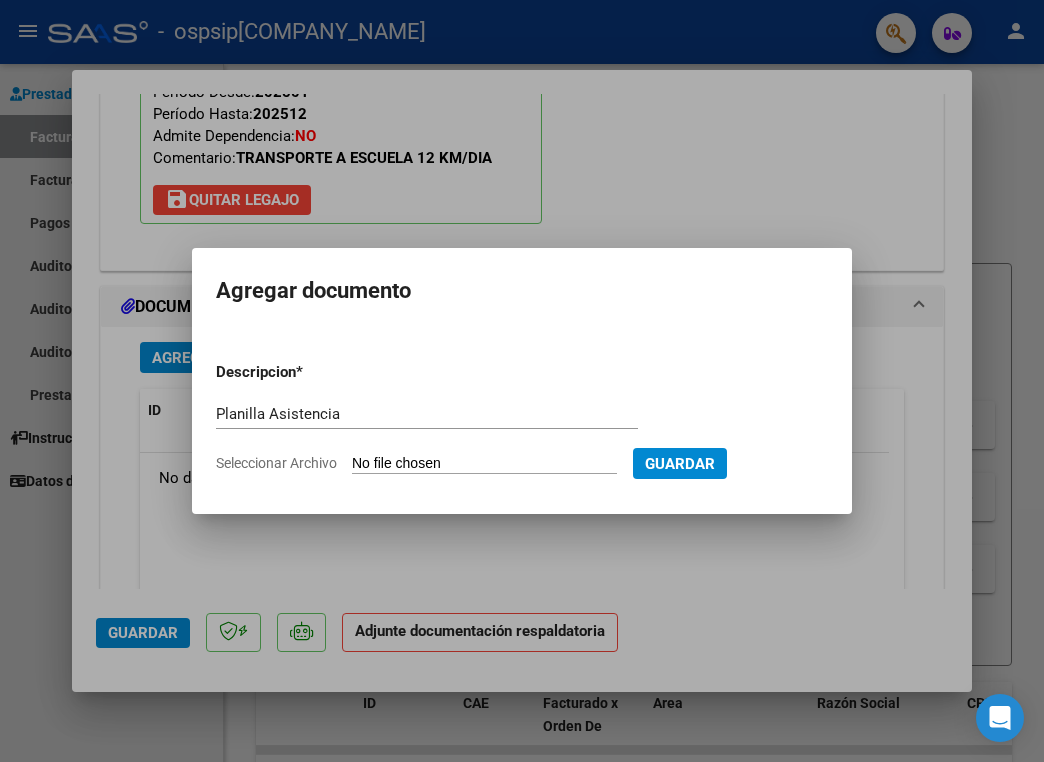 type on "C:\fakepath\07 planilla.pdf" 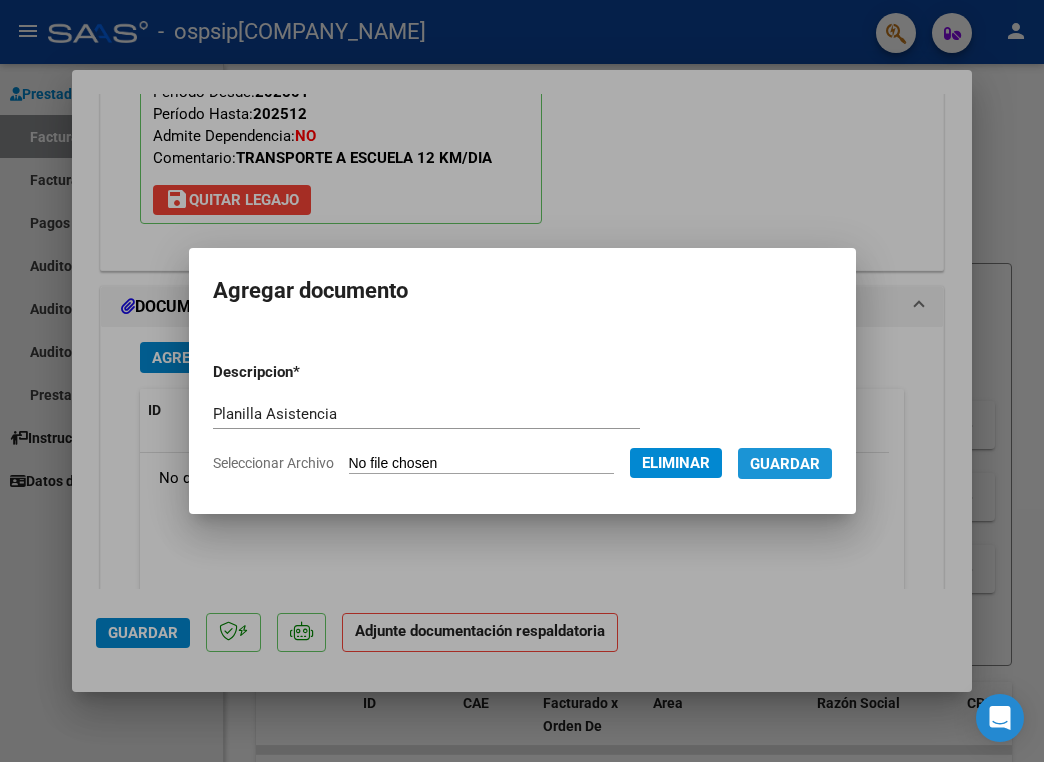 click on "Guardar" at bounding box center (785, 464) 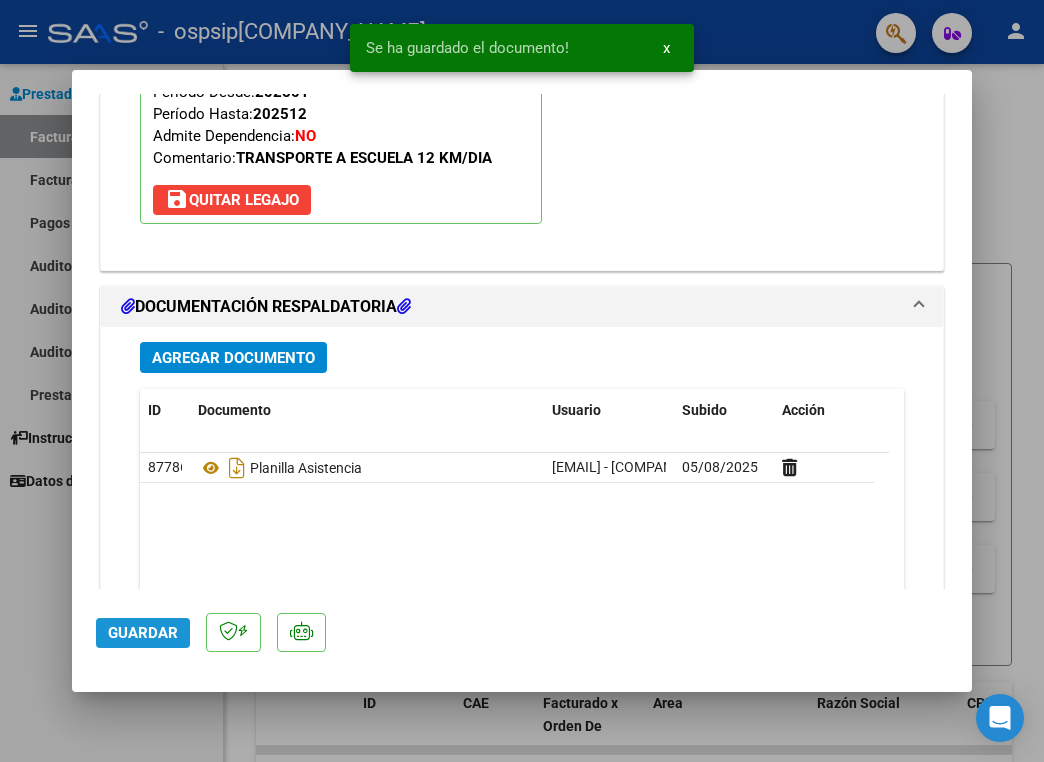 click on "Guardar" 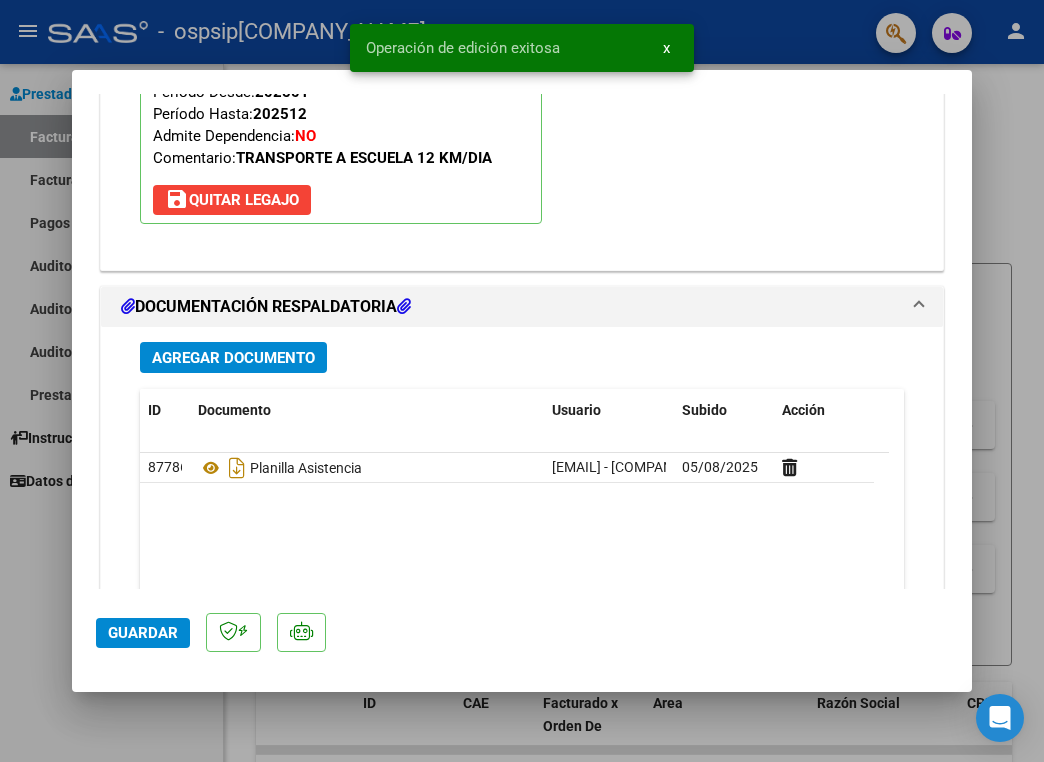 click at bounding box center (522, 381) 